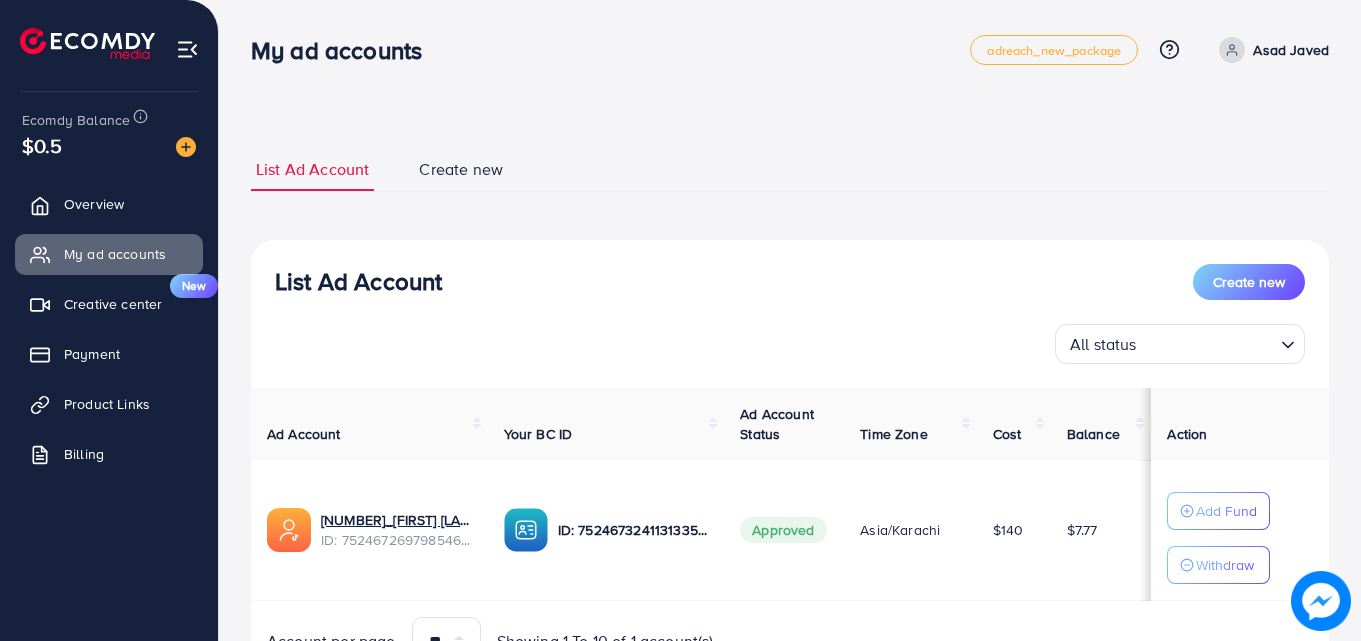 scroll, scrollTop: 0, scrollLeft: 0, axis: both 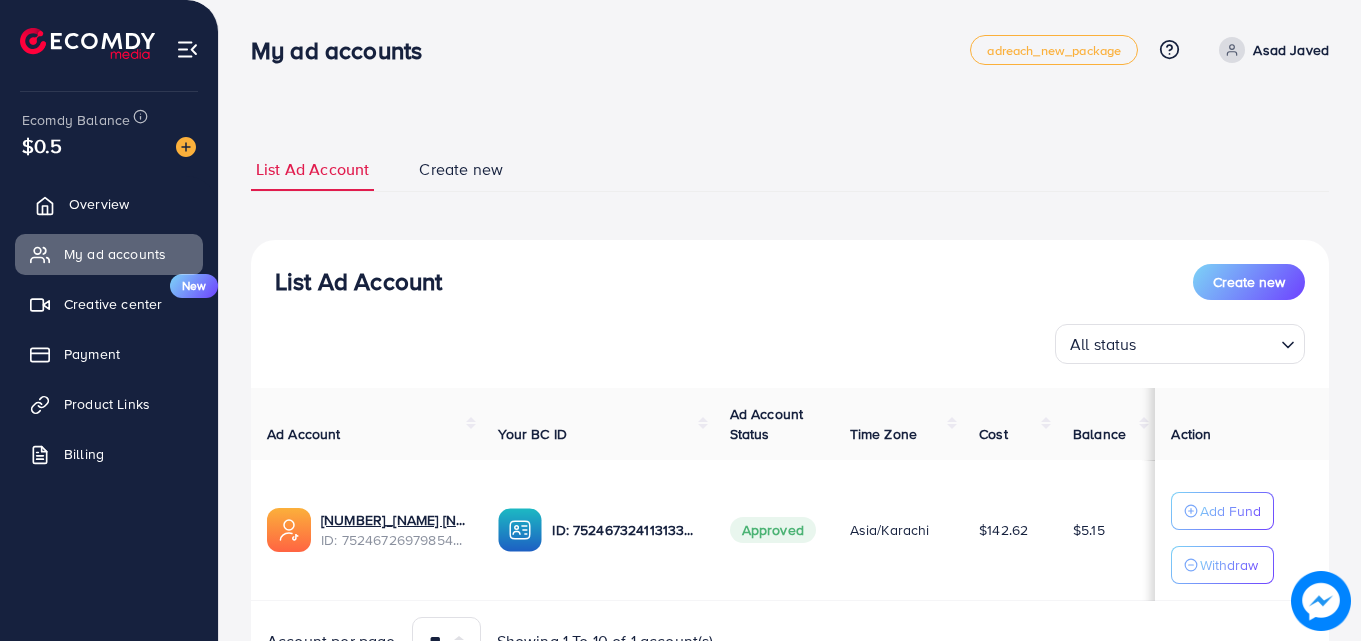 click on "Overview" at bounding box center (99, 204) 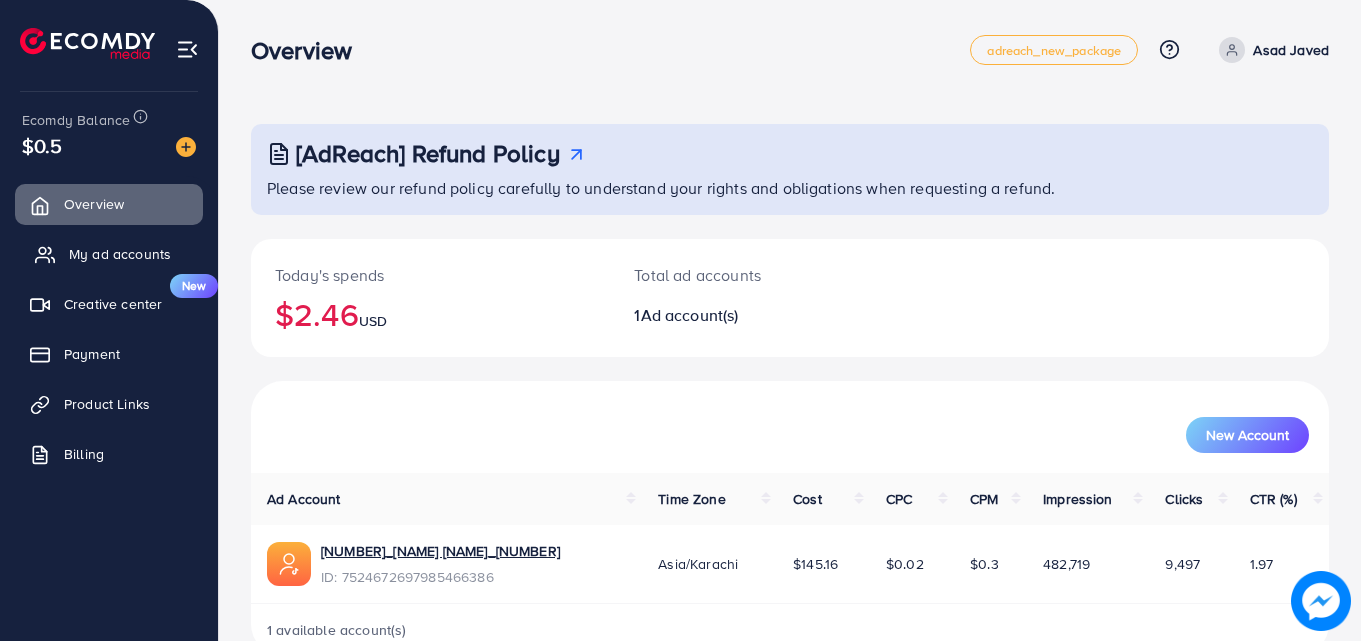 click on "My ad accounts" at bounding box center (120, 254) 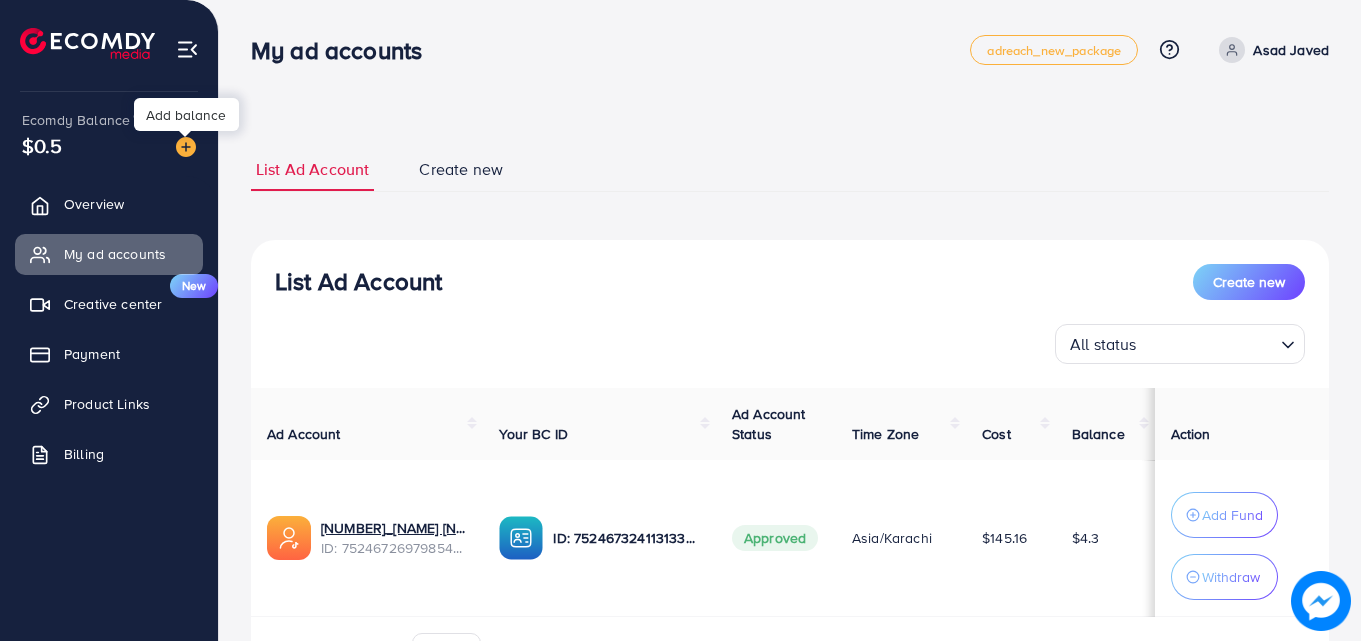 click at bounding box center (186, 147) 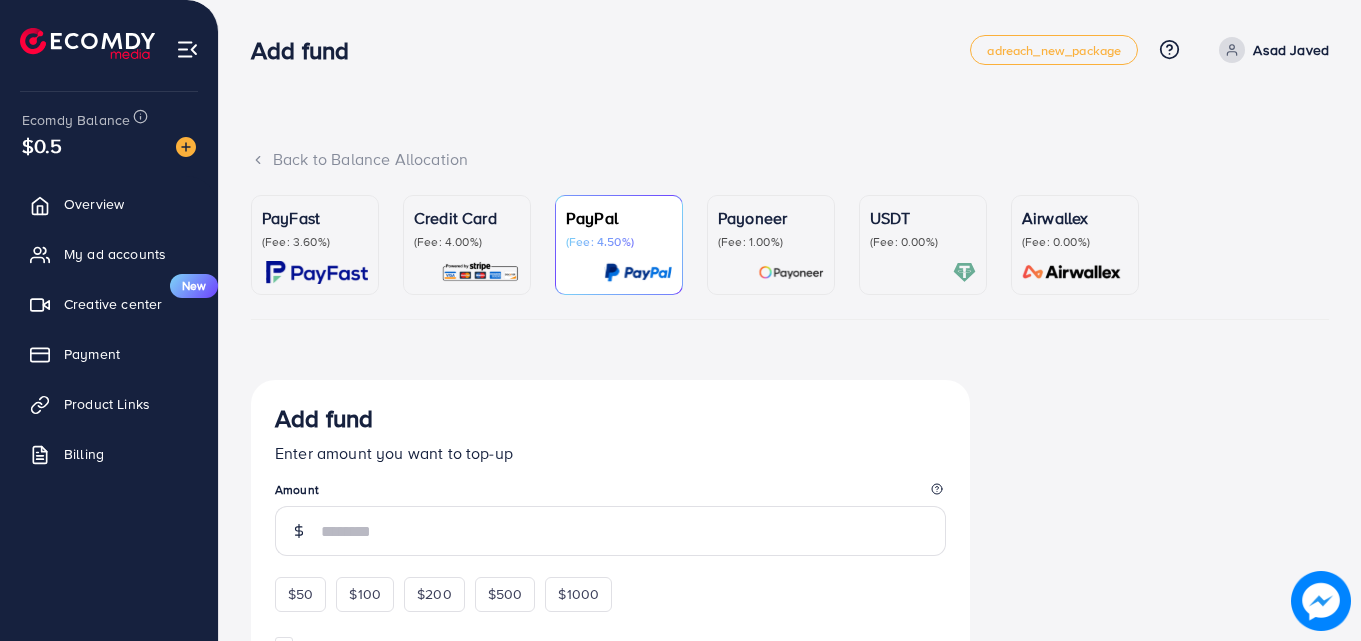 click at bounding box center (923, 272) 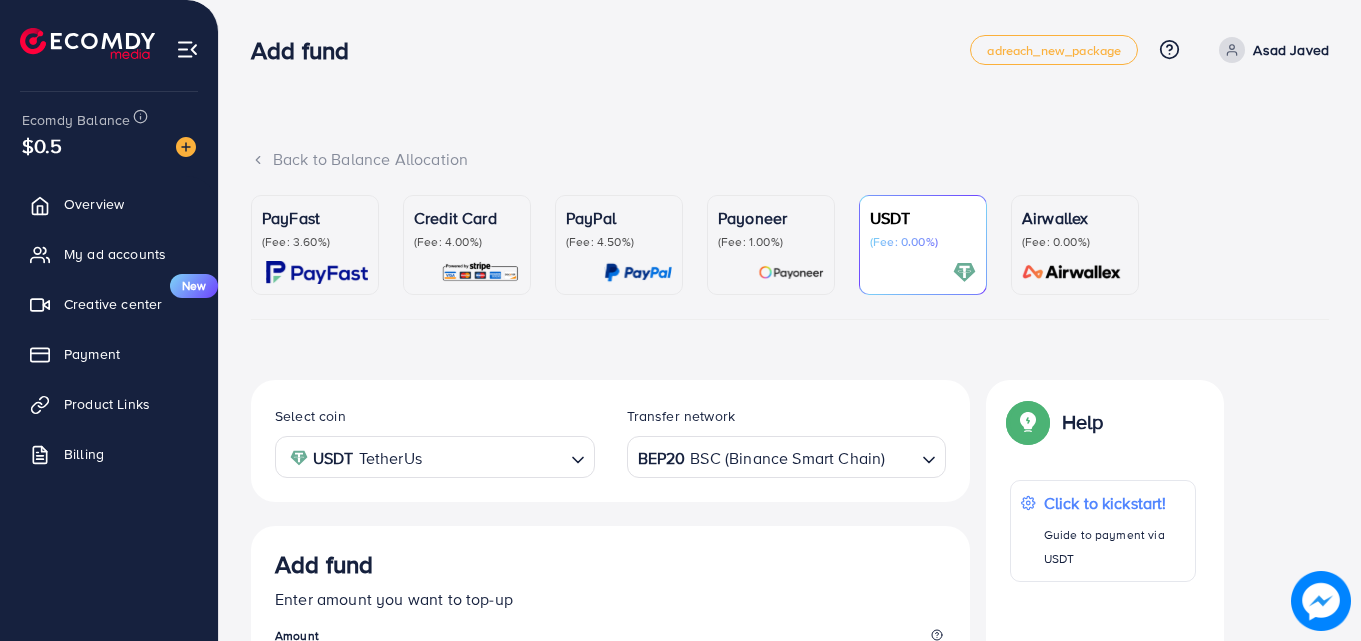 scroll, scrollTop: 160, scrollLeft: 0, axis: vertical 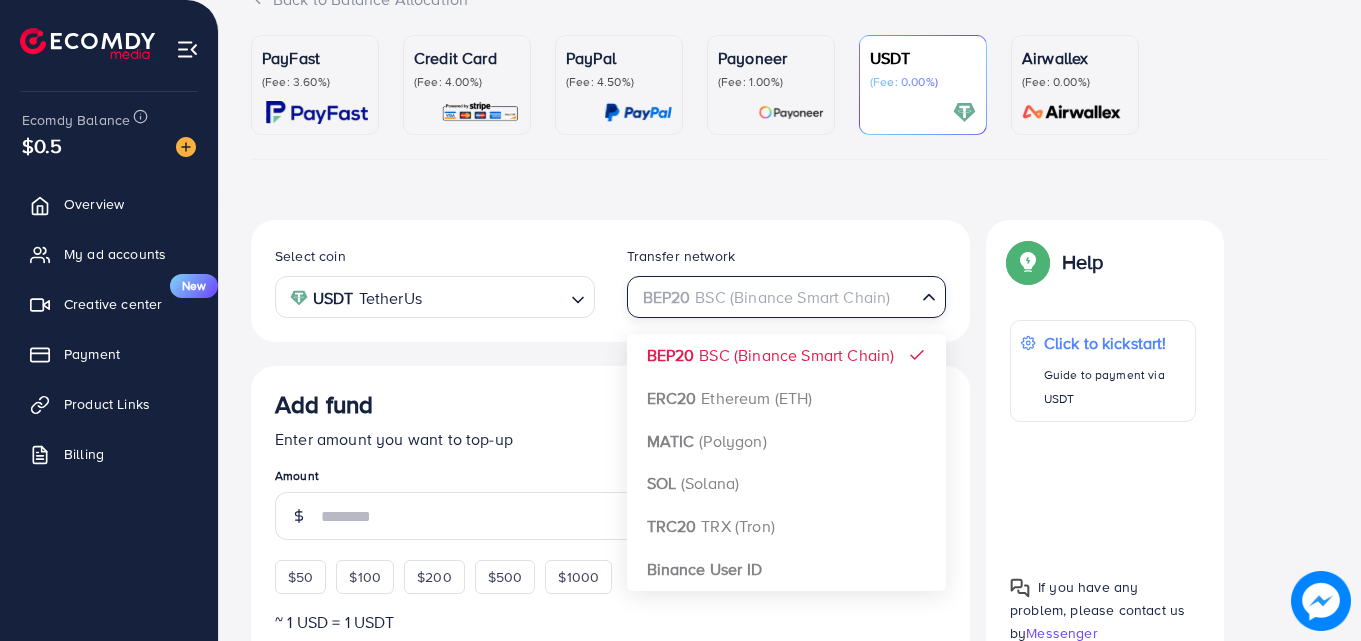click at bounding box center (775, 297) 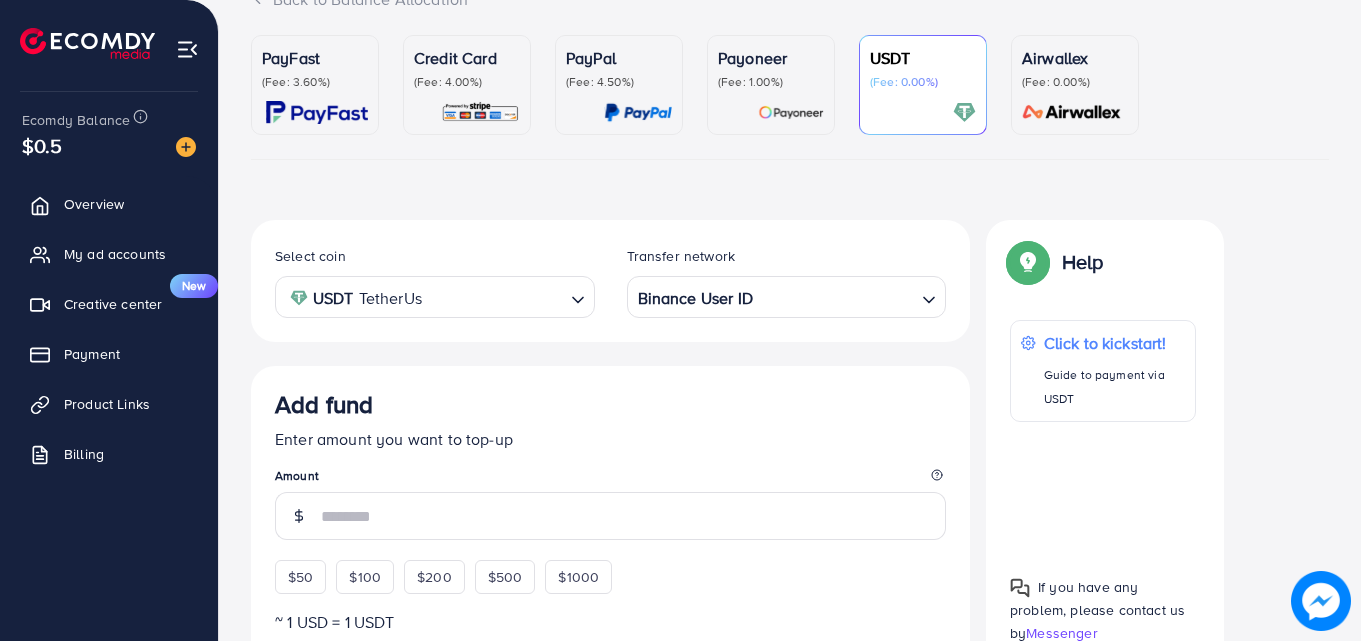 click on "Select coin   USDT TetherUs           Loading...     Transfer network   Binance User ID           Loading...     BEP20 BSC (Binance Smart Chain) ERC20 Ethereum (ETH) MATIC (Polygon) SOL (Solana) TRC20 TRX (Tron) Binance User ID        Add fund  Enter amount you want to top-up Amount $50 $100 $200 $500 $1000  ~ 1 USD = 1 USDT   Add USDT amount  1/2 I would like to make a donation to support my Account Manager. 5% 10% 15% 20%  Continue   Summary   Amount   --   Payment Method   --   Coin type   --   Service charge   (6.00%)   --   Transfer network   --   Total Amount   --" at bounding box center [610, 735] 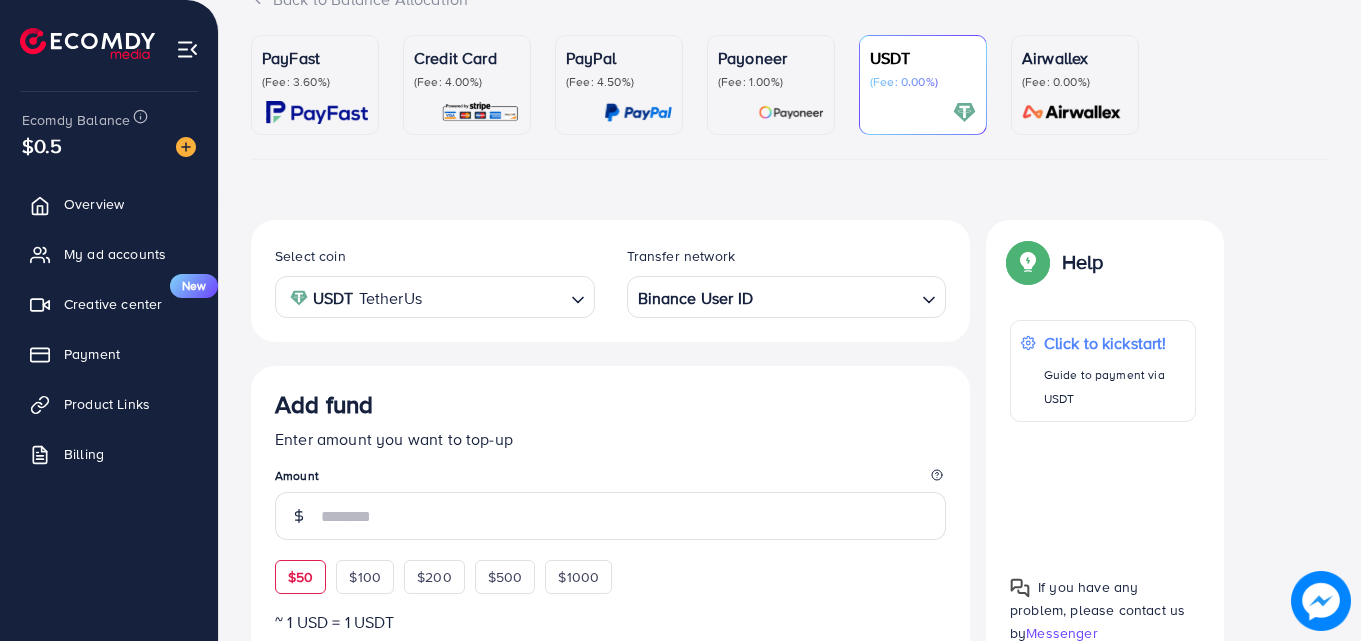 click on "$50" at bounding box center [300, 577] 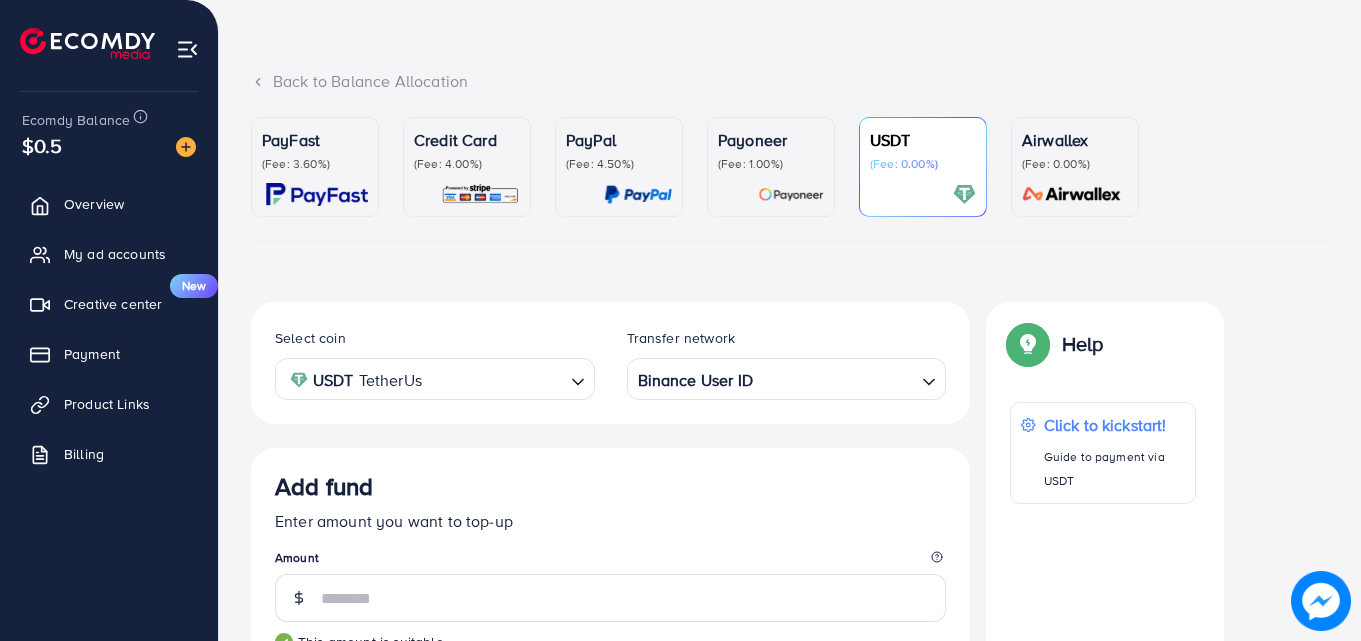 scroll, scrollTop: 24, scrollLeft: 0, axis: vertical 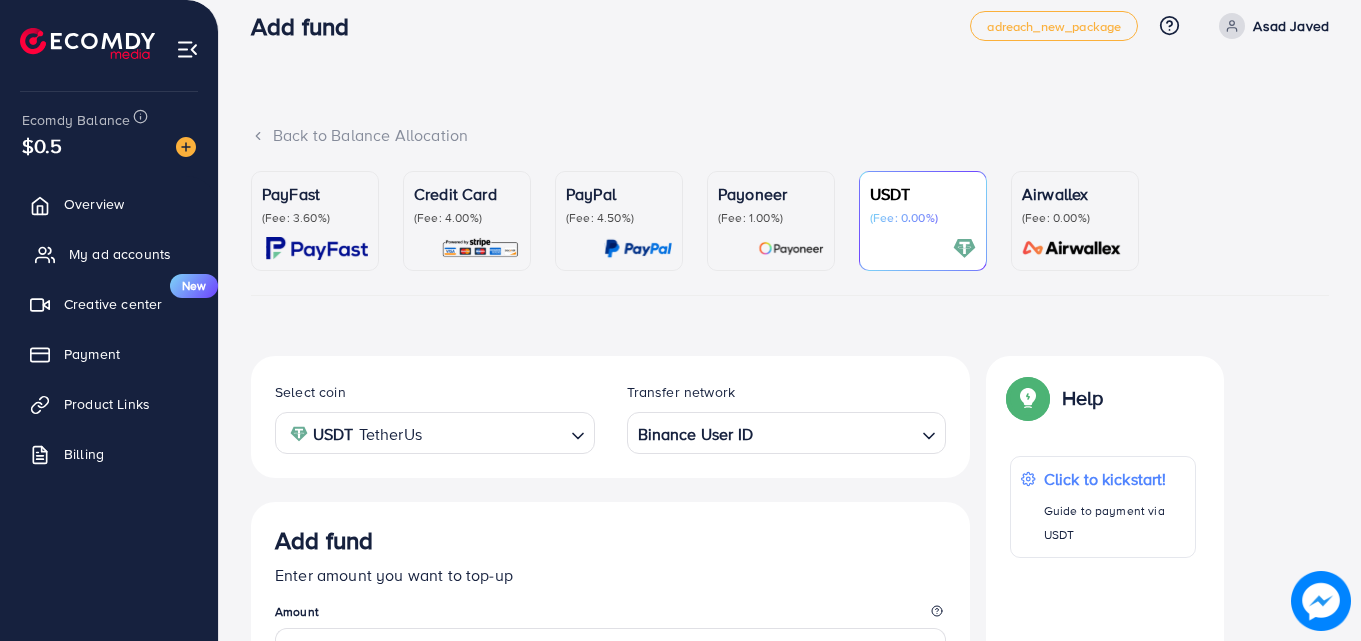 click on "My ad accounts" at bounding box center (120, 254) 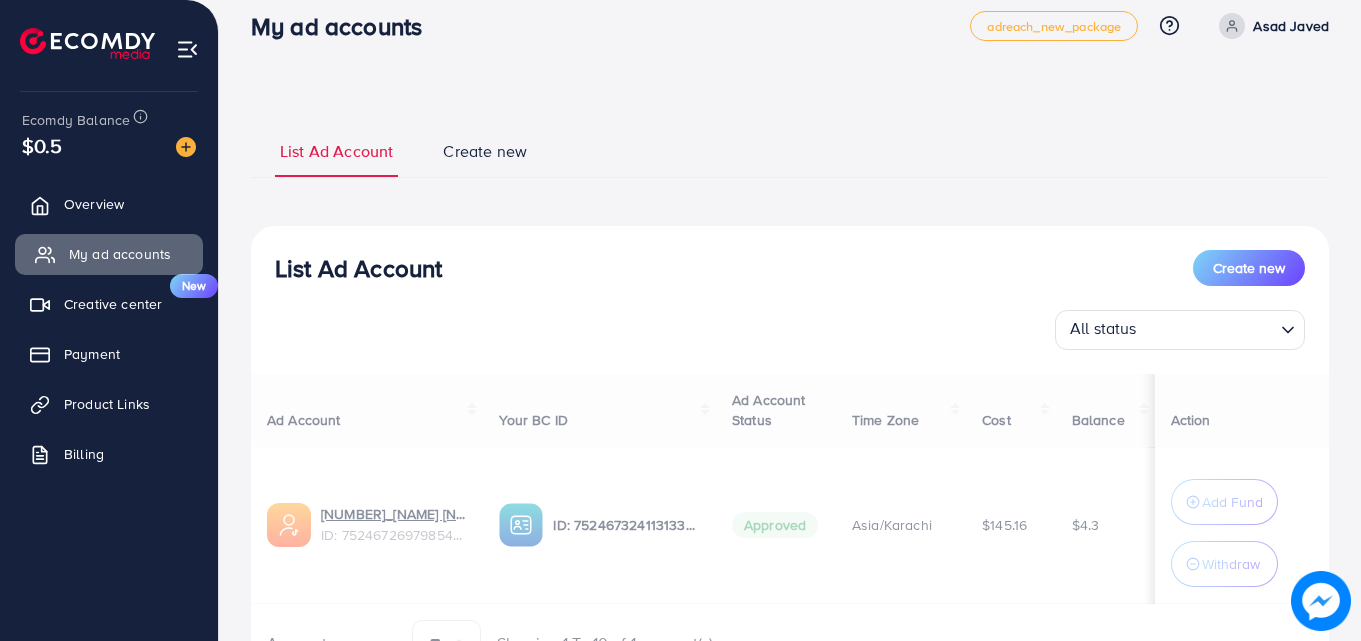 scroll, scrollTop: 0, scrollLeft: 0, axis: both 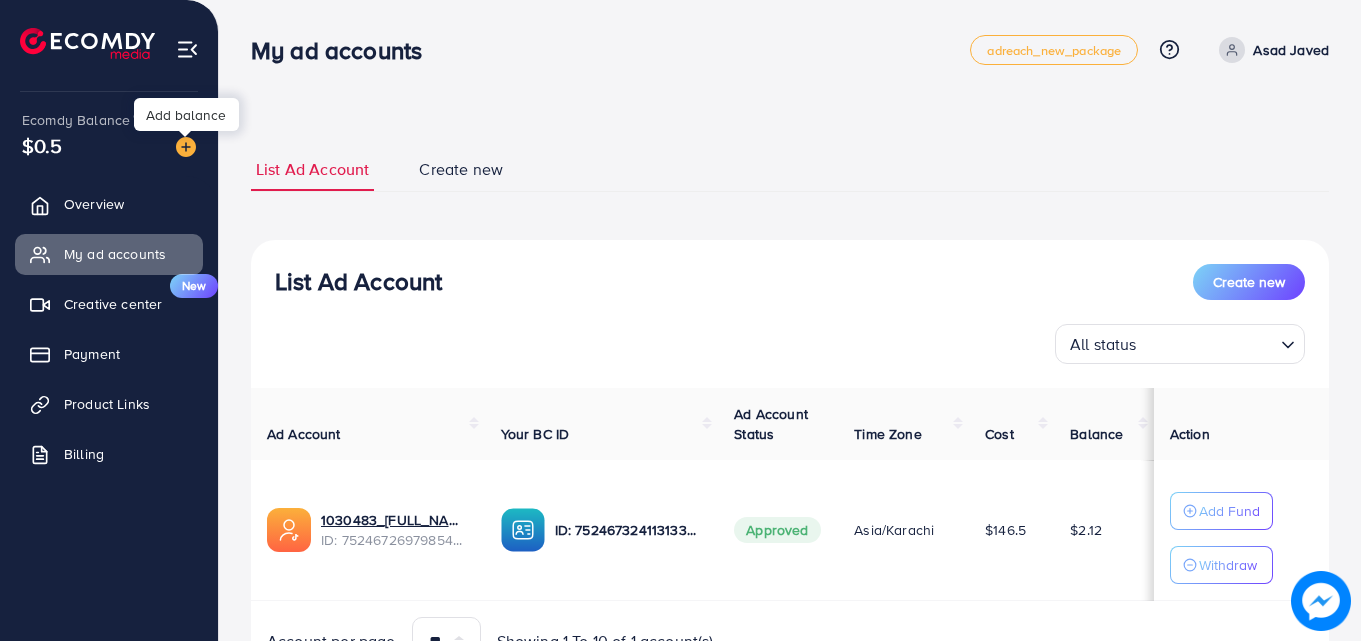 click at bounding box center (186, 147) 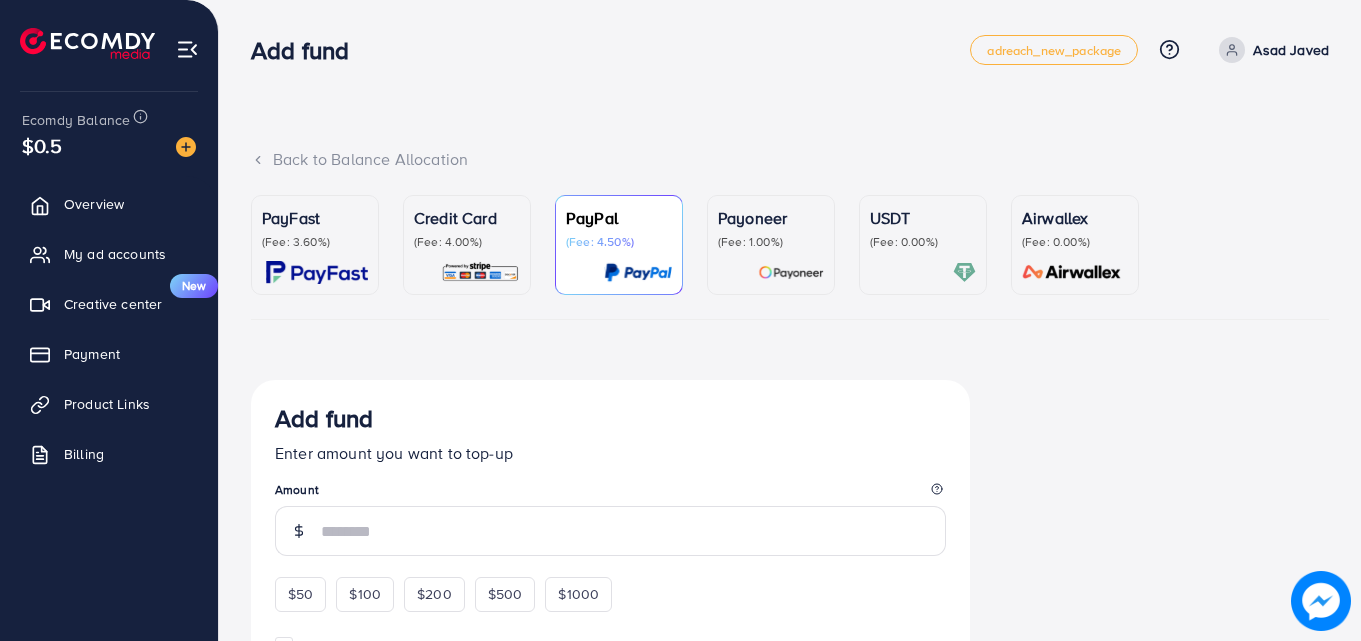 click on "(Fee: 4.00%)" at bounding box center [467, 242] 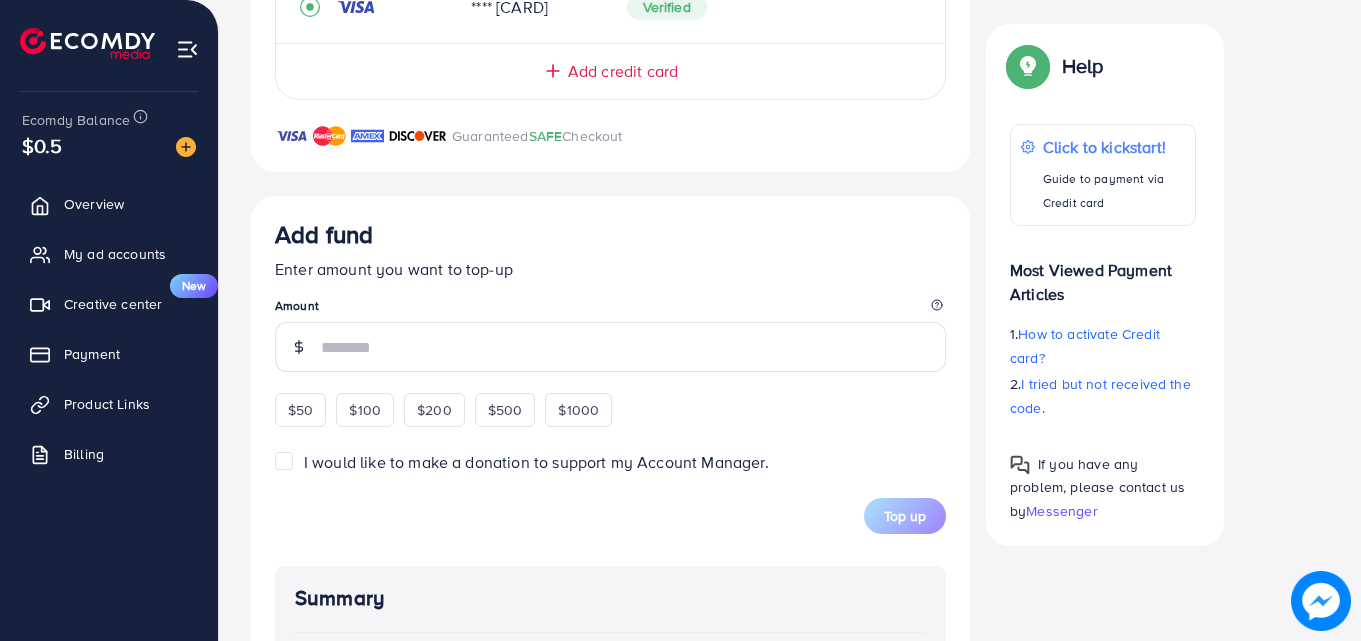 scroll, scrollTop: 600, scrollLeft: 0, axis: vertical 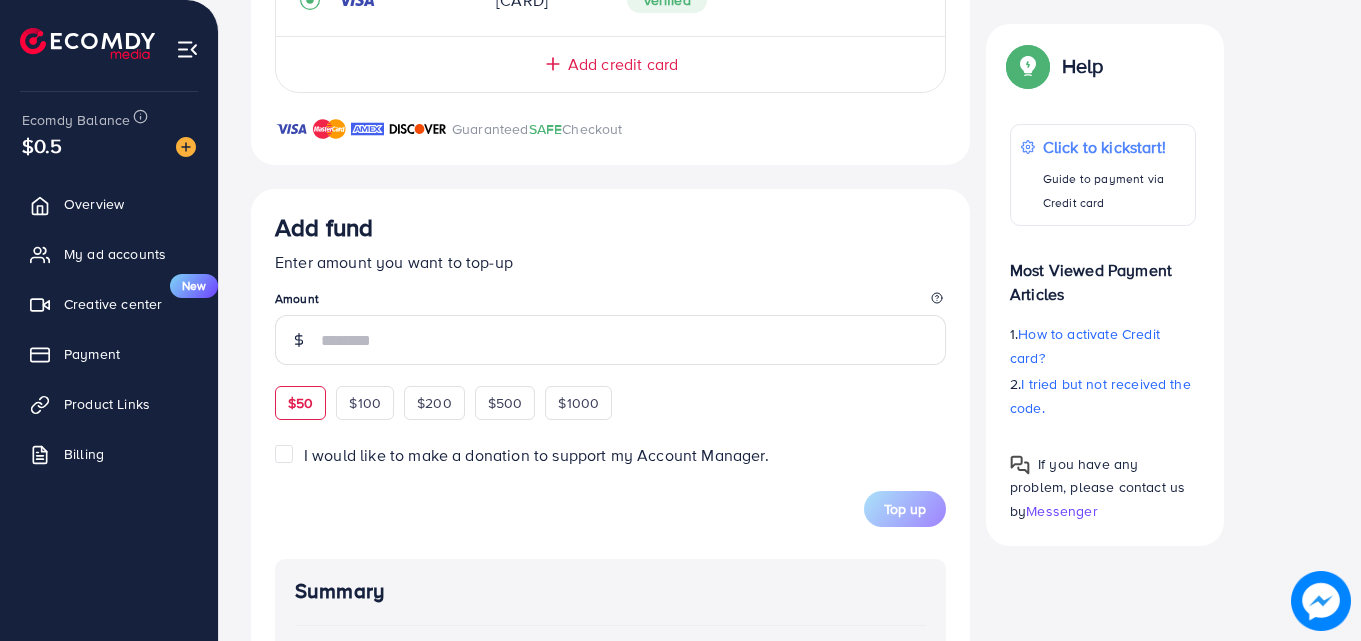 click on "$50" at bounding box center [300, 403] 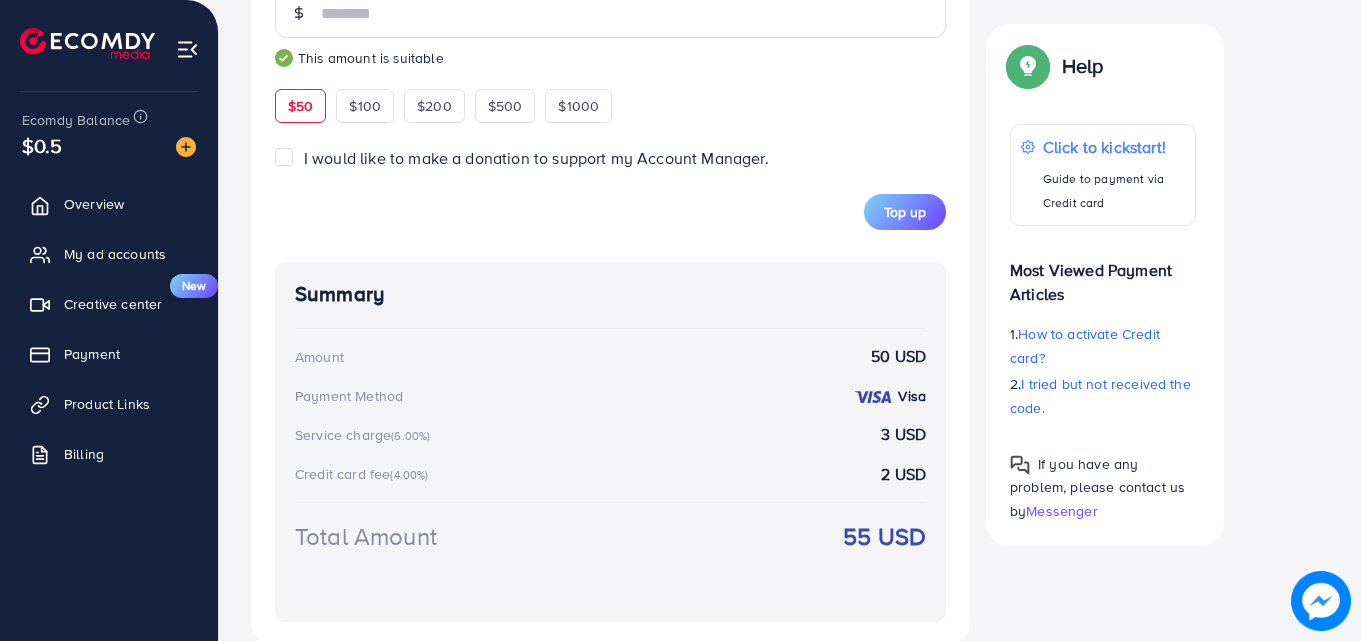 scroll, scrollTop: 964, scrollLeft: 0, axis: vertical 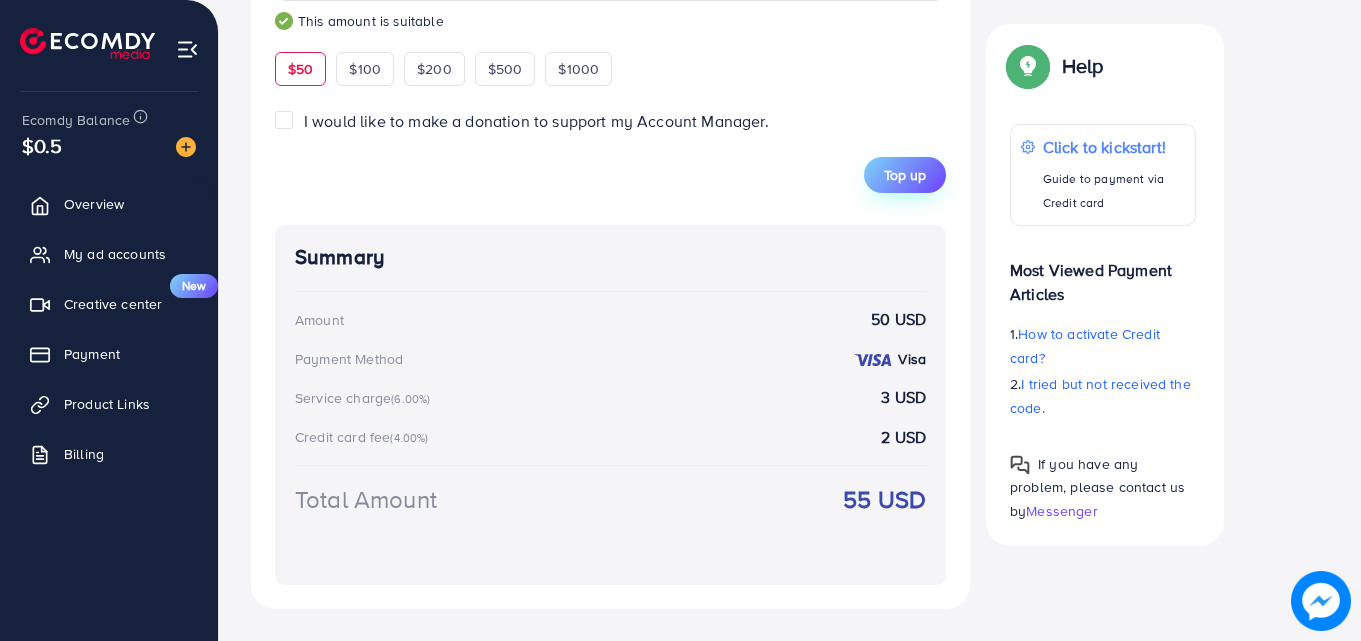 click on "Top up" at bounding box center [905, 175] 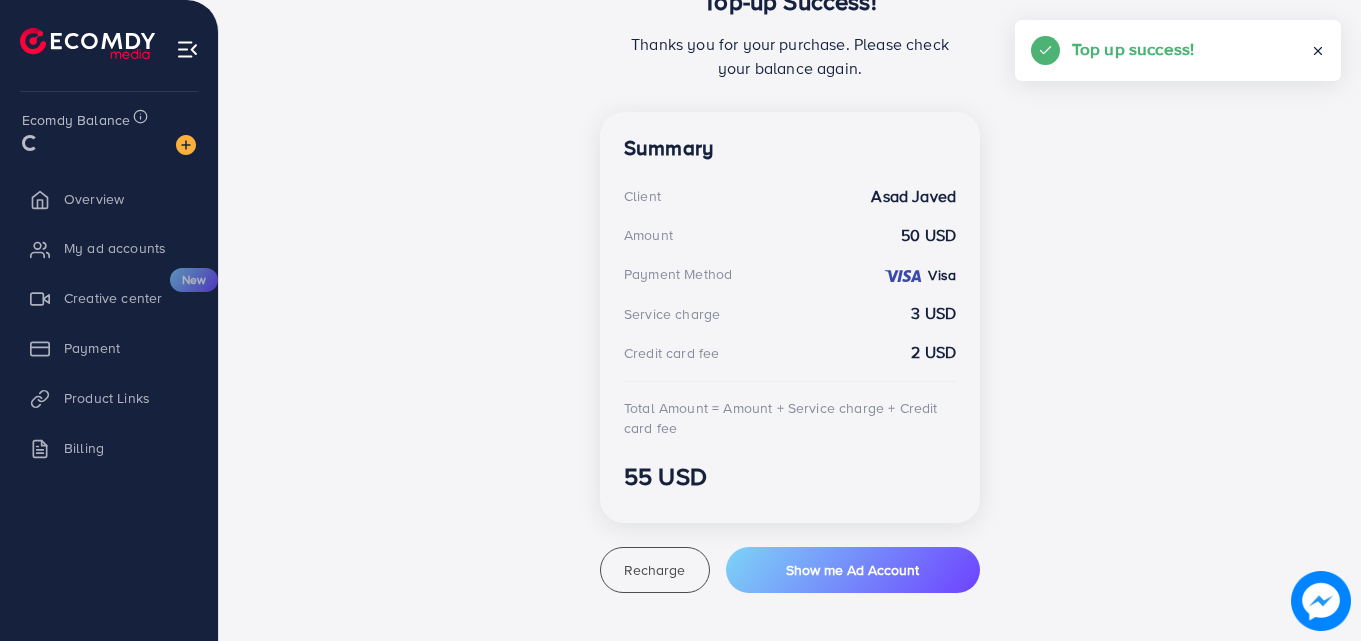 scroll, scrollTop: 470, scrollLeft: 0, axis: vertical 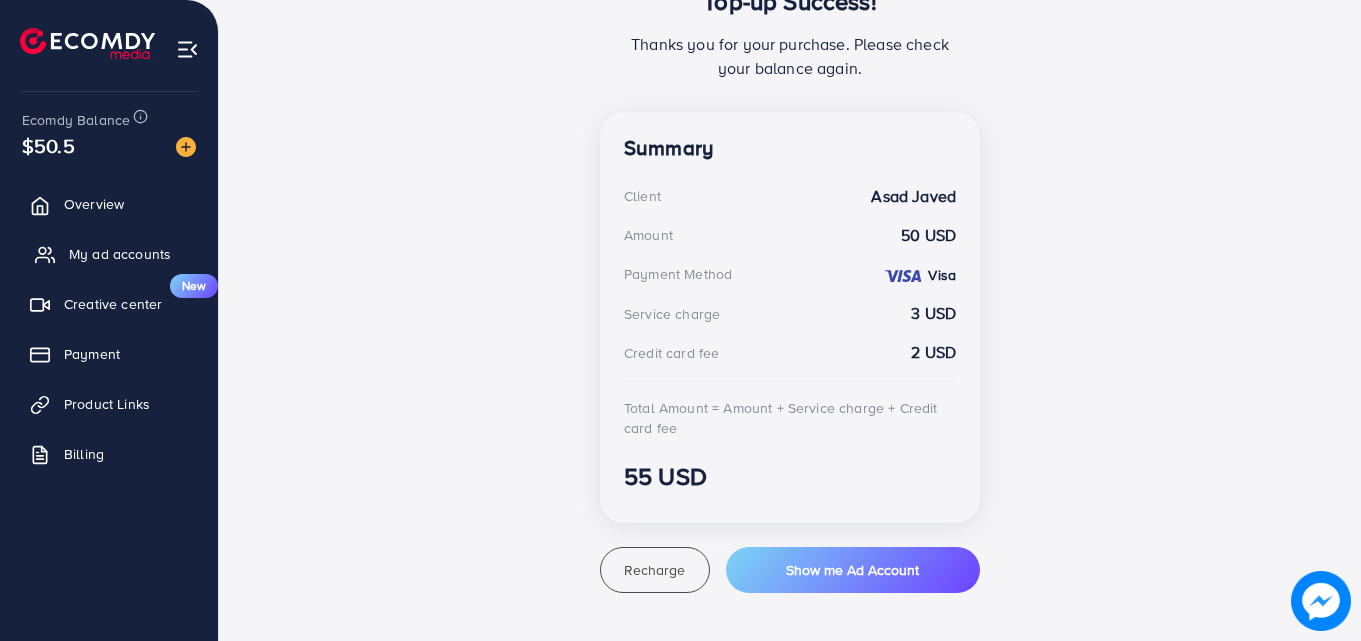 click on "My ad accounts" at bounding box center [120, 254] 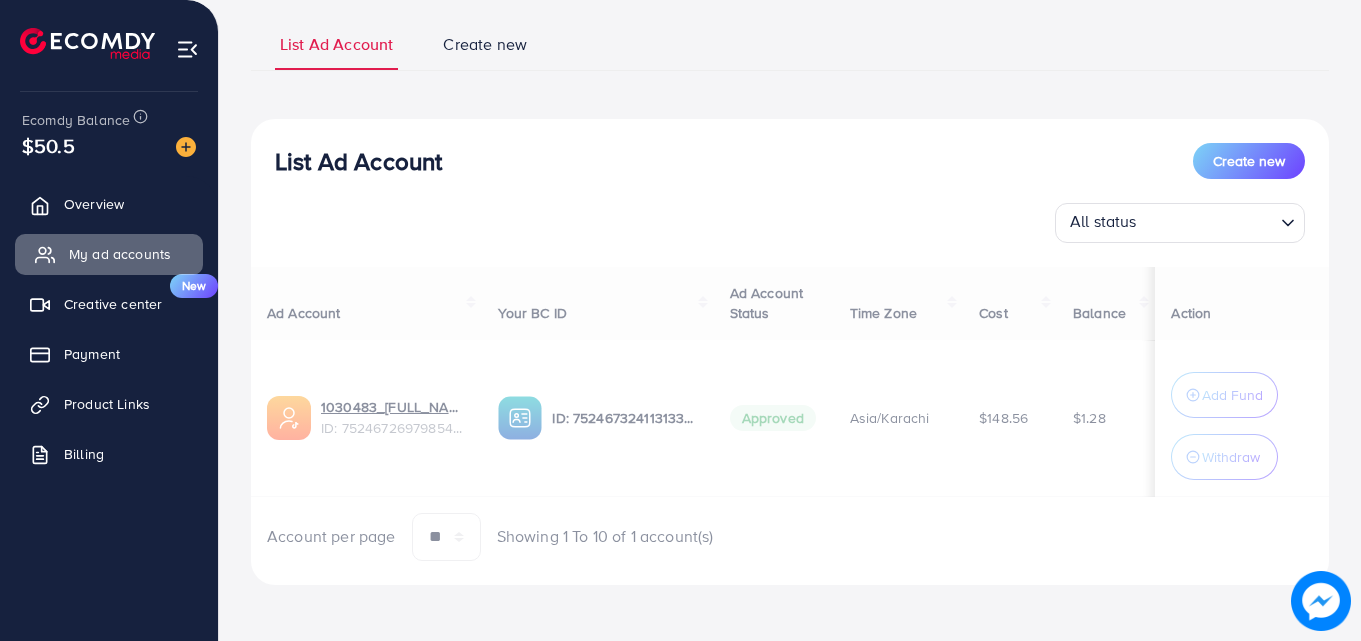 scroll, scrollTop: 0, scrollLeft: 0, axis: both 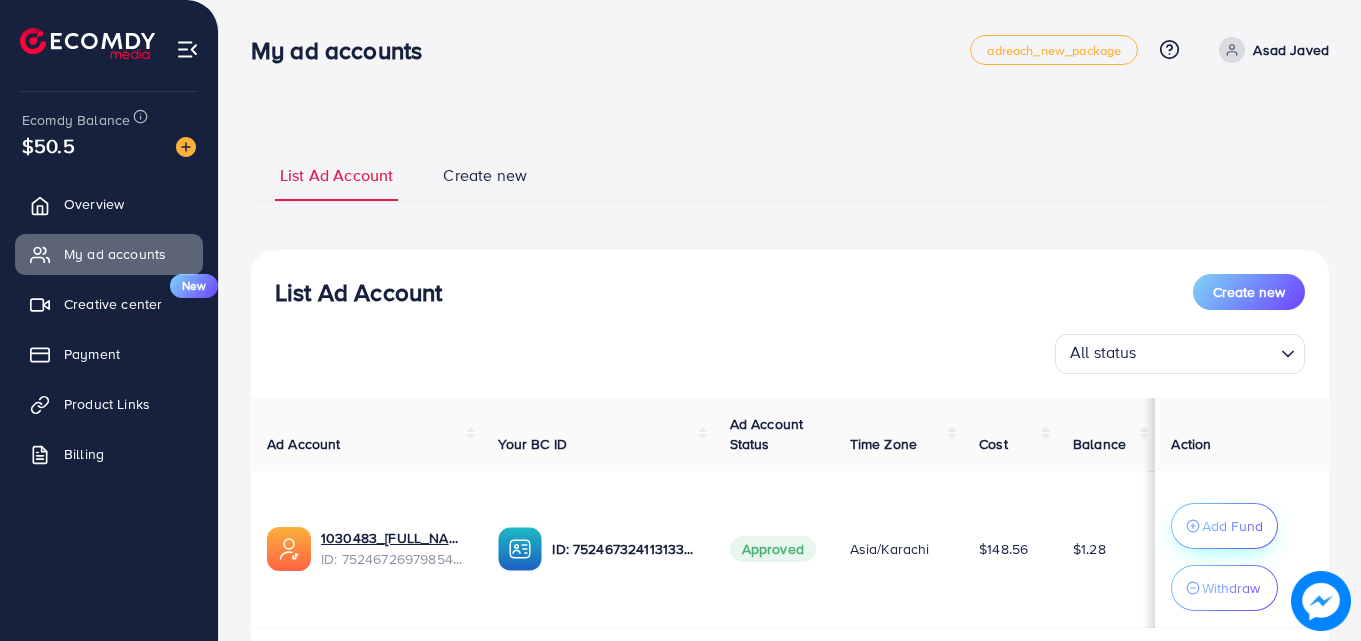 click on "Add Fund" at bounding box center (1224, 526) 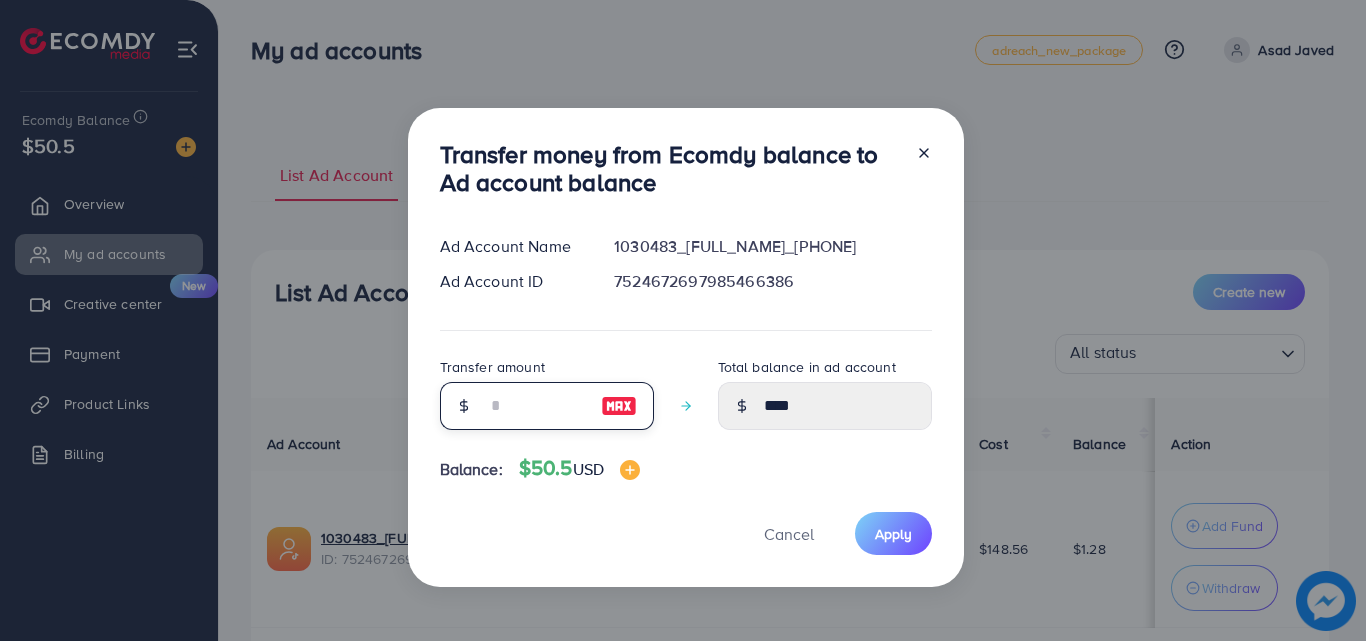 click at bounding box center [536, 406] 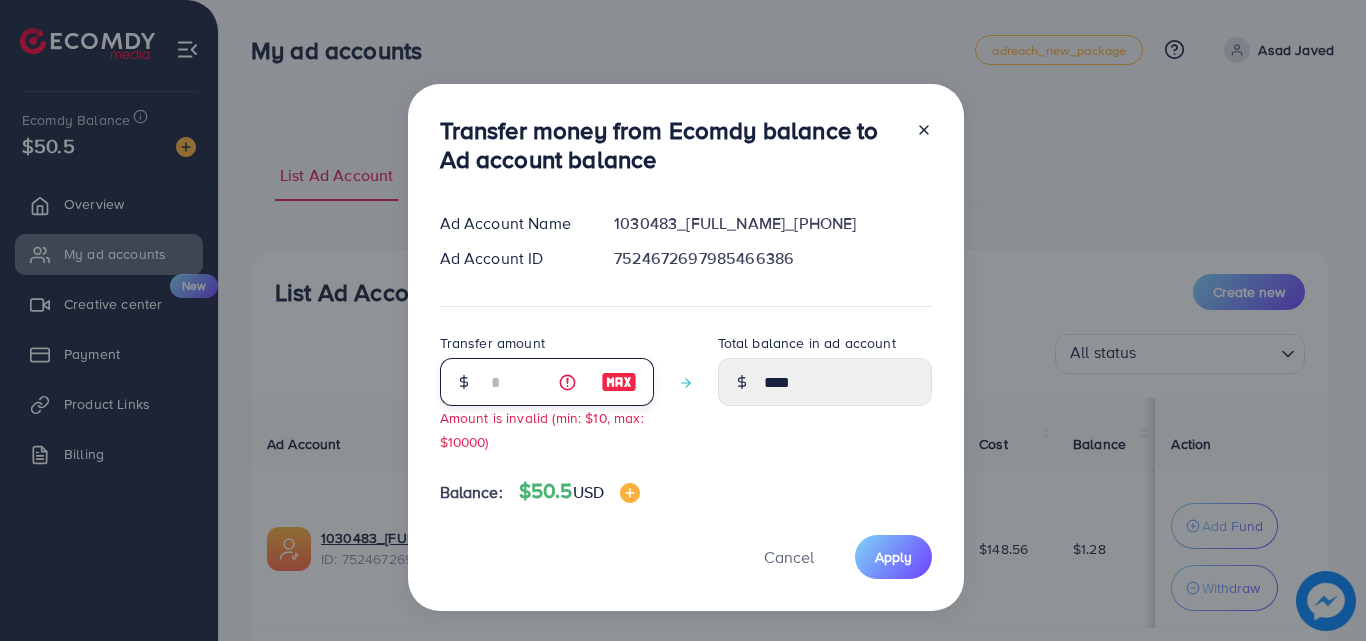 type on "****" 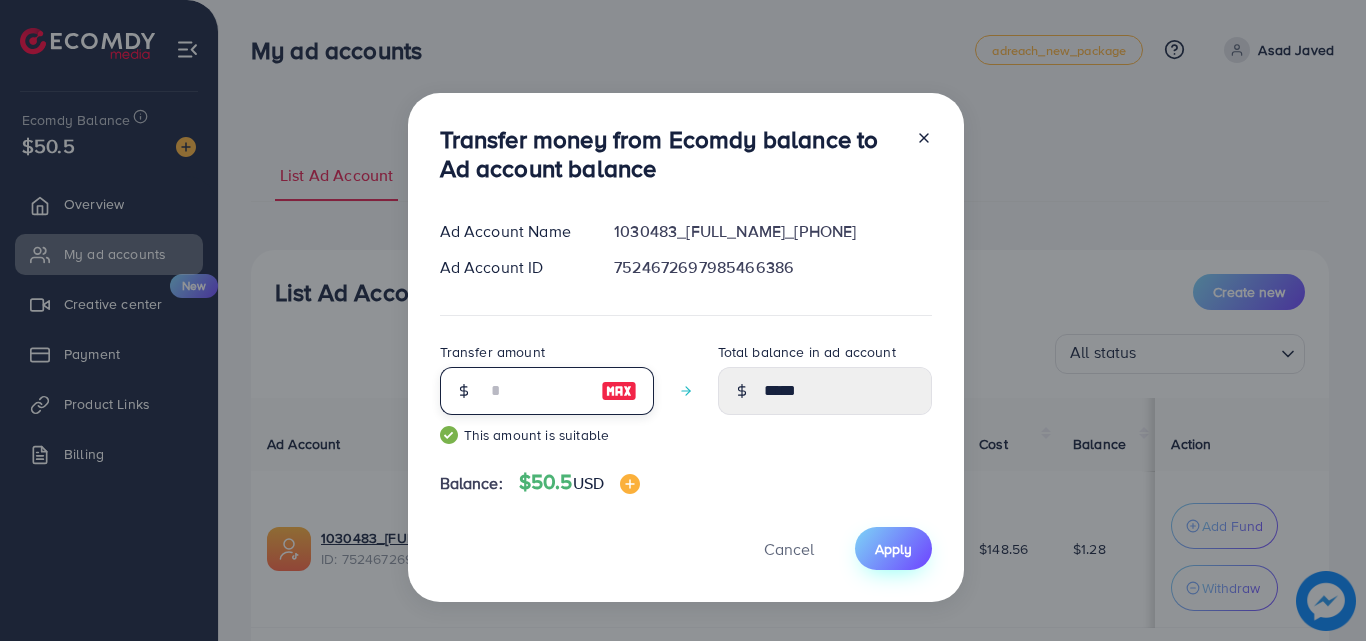 type on "**" 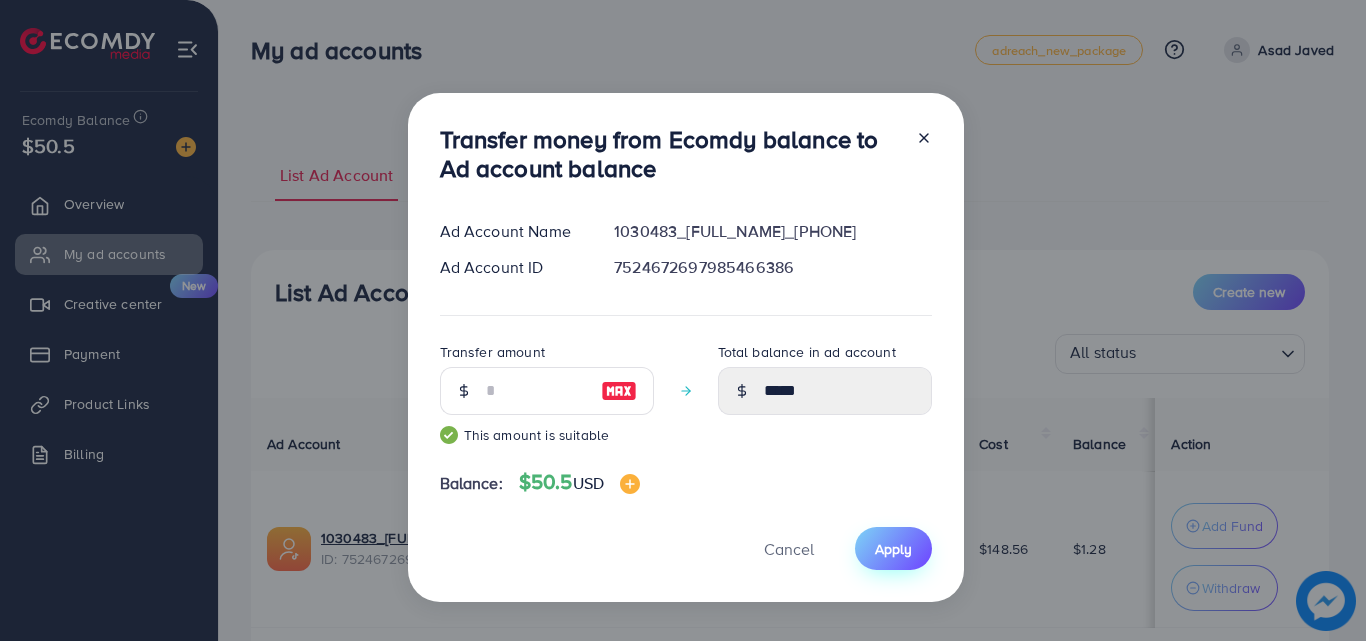 click on "Apply" at bounding box center (893, 549) 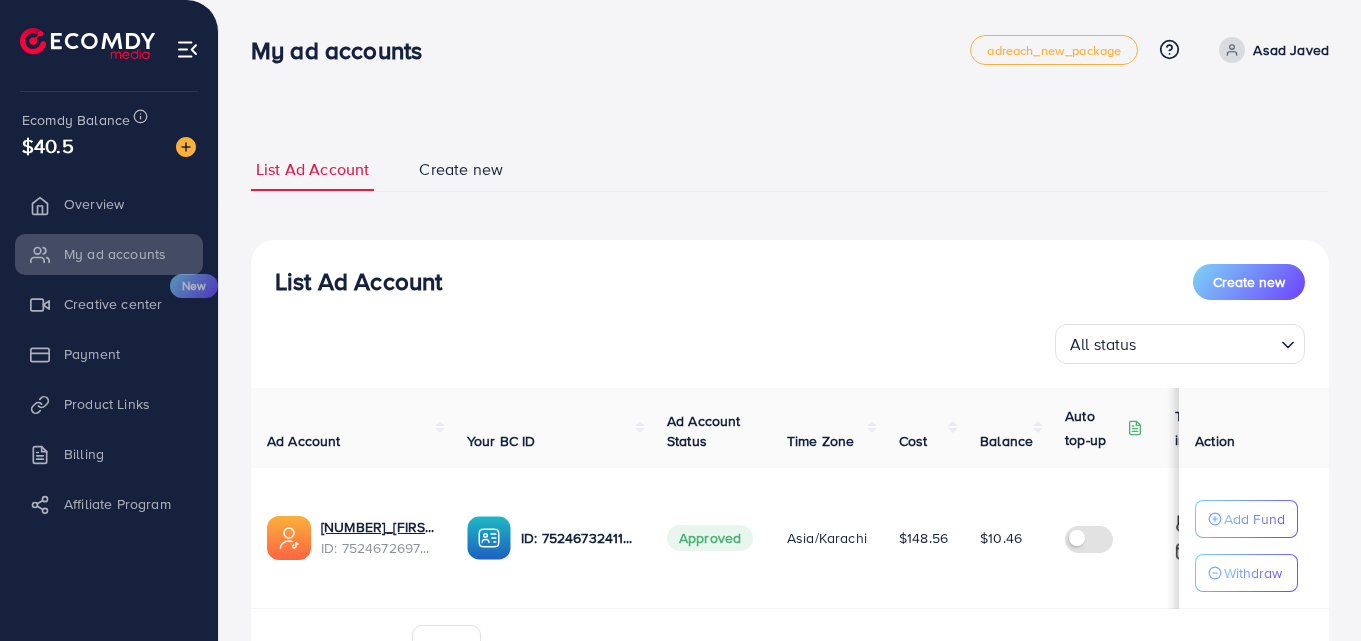 scroll, scrollTop: 0, scrollLeft: 0, axis: both 